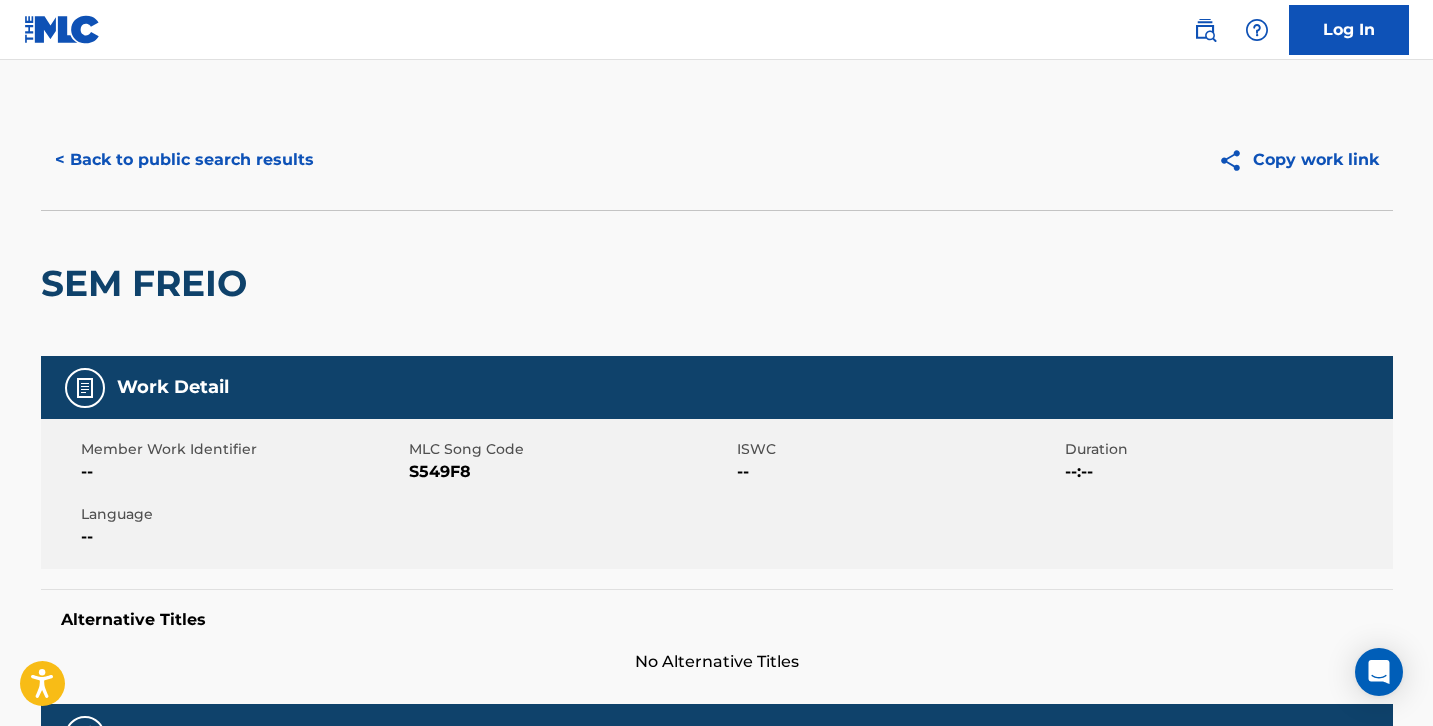 scroll, scrollTop: 894, scrollLeft: 0, axis: vertical 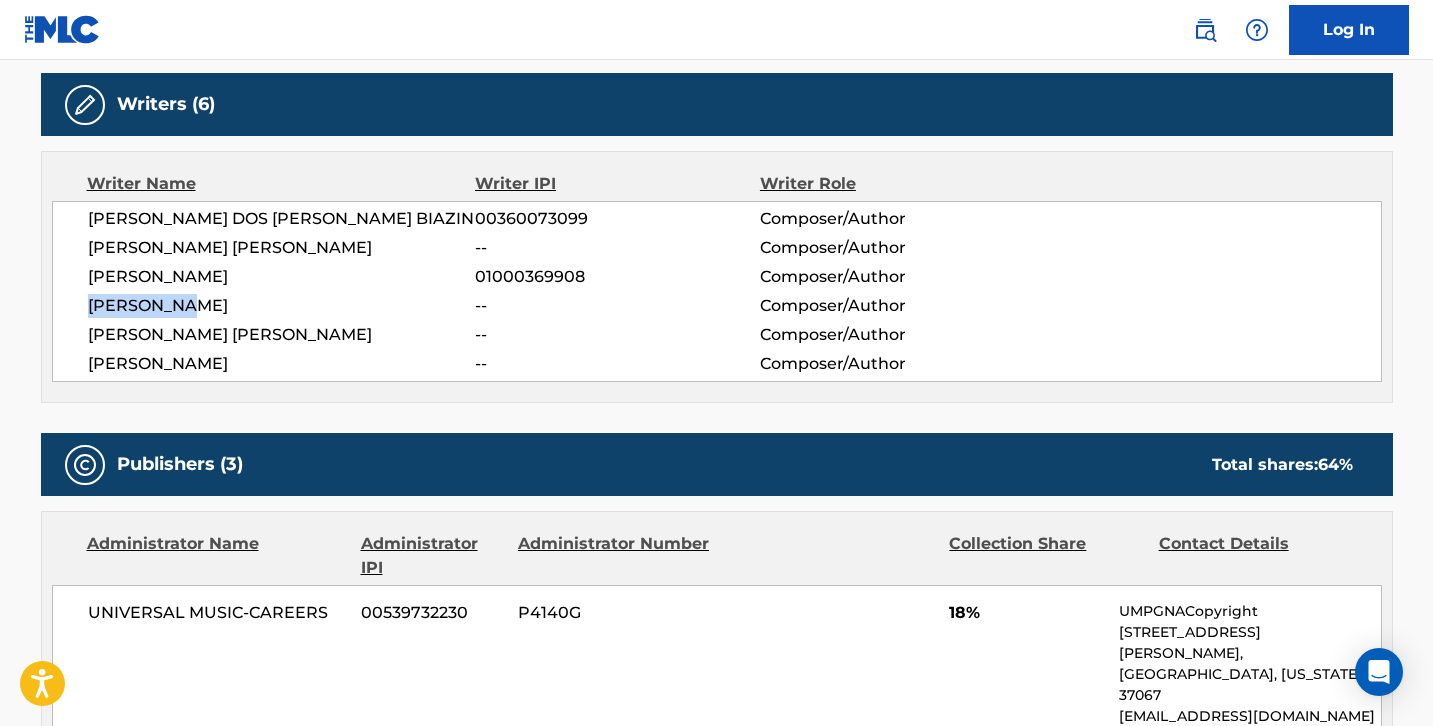 drag, startPoint x: 220, startPoint y: 303, endPoint x: 89, endPoint y: 312, distance: 131.30879 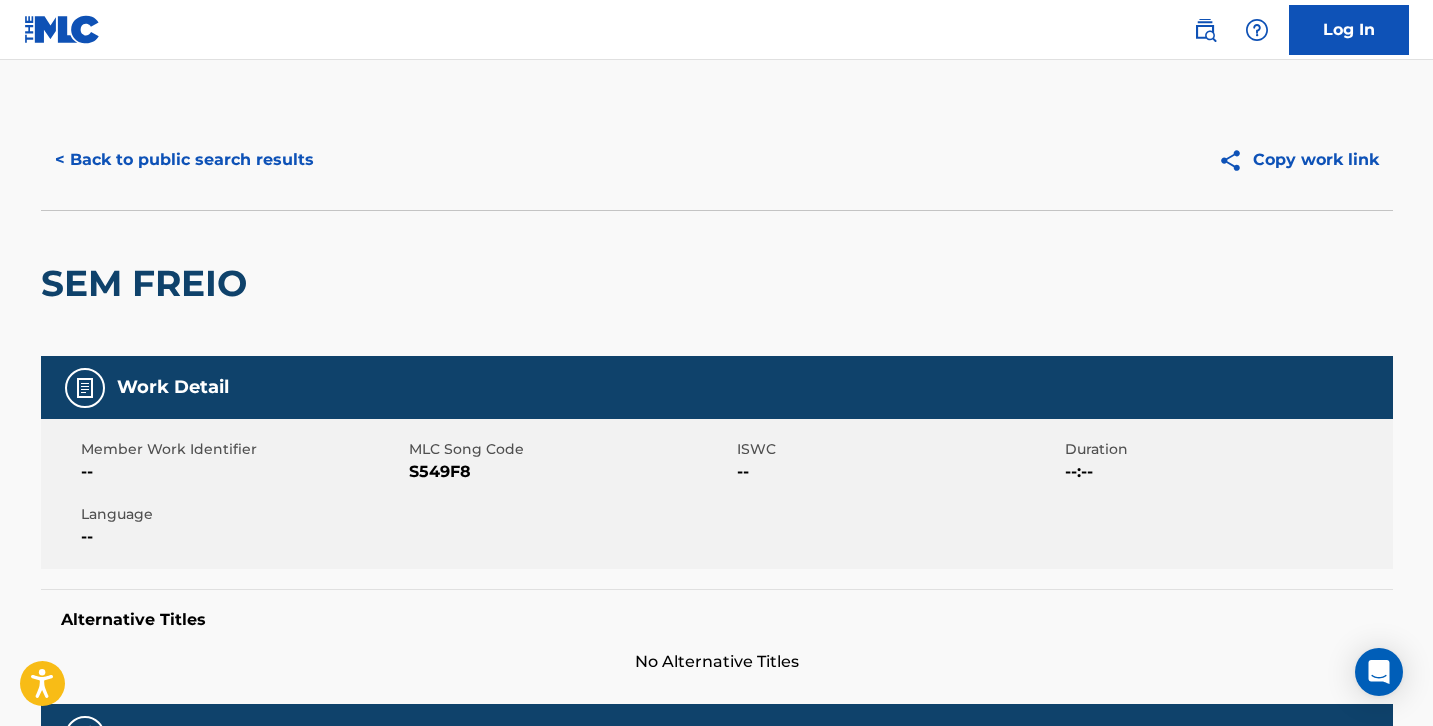 scroll, scrollTop: 0, scrollLeft: 0, axis: both 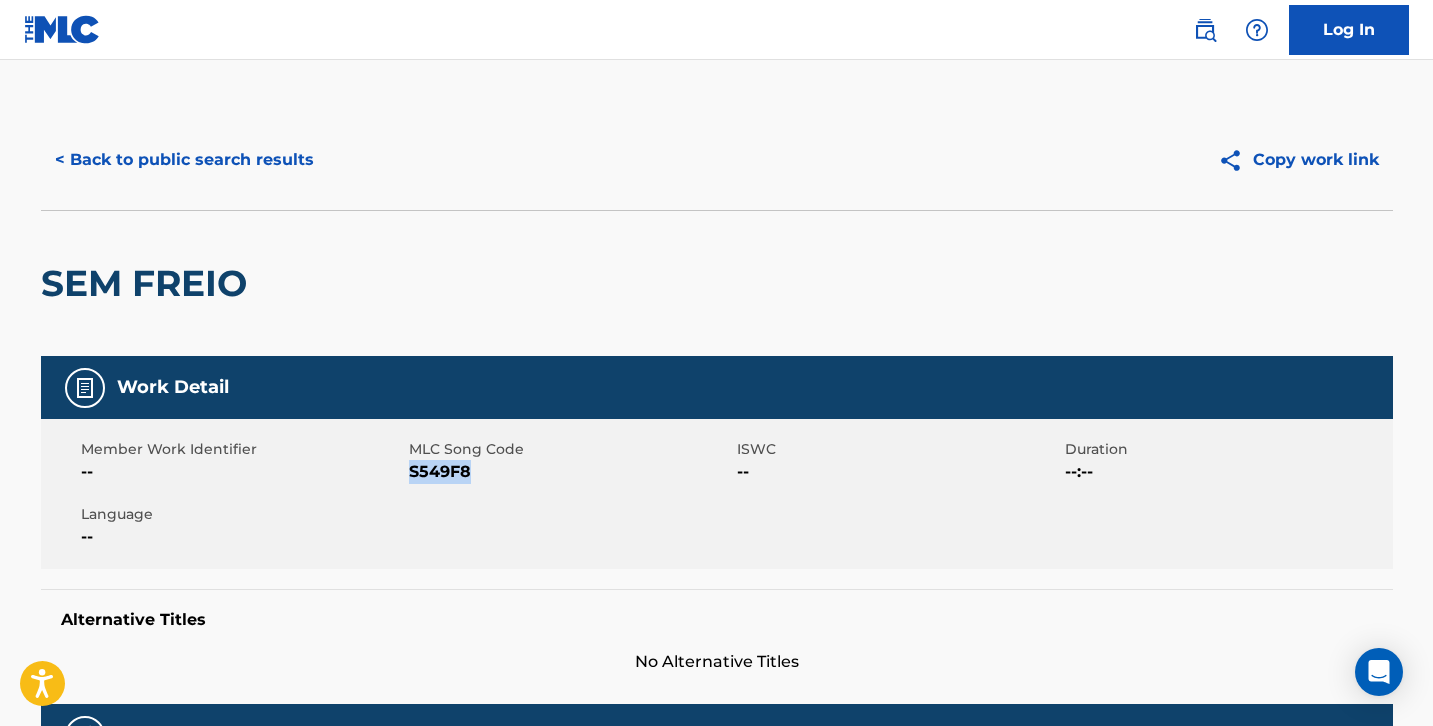 click on "S549F8" at bounding box center (570, 472) 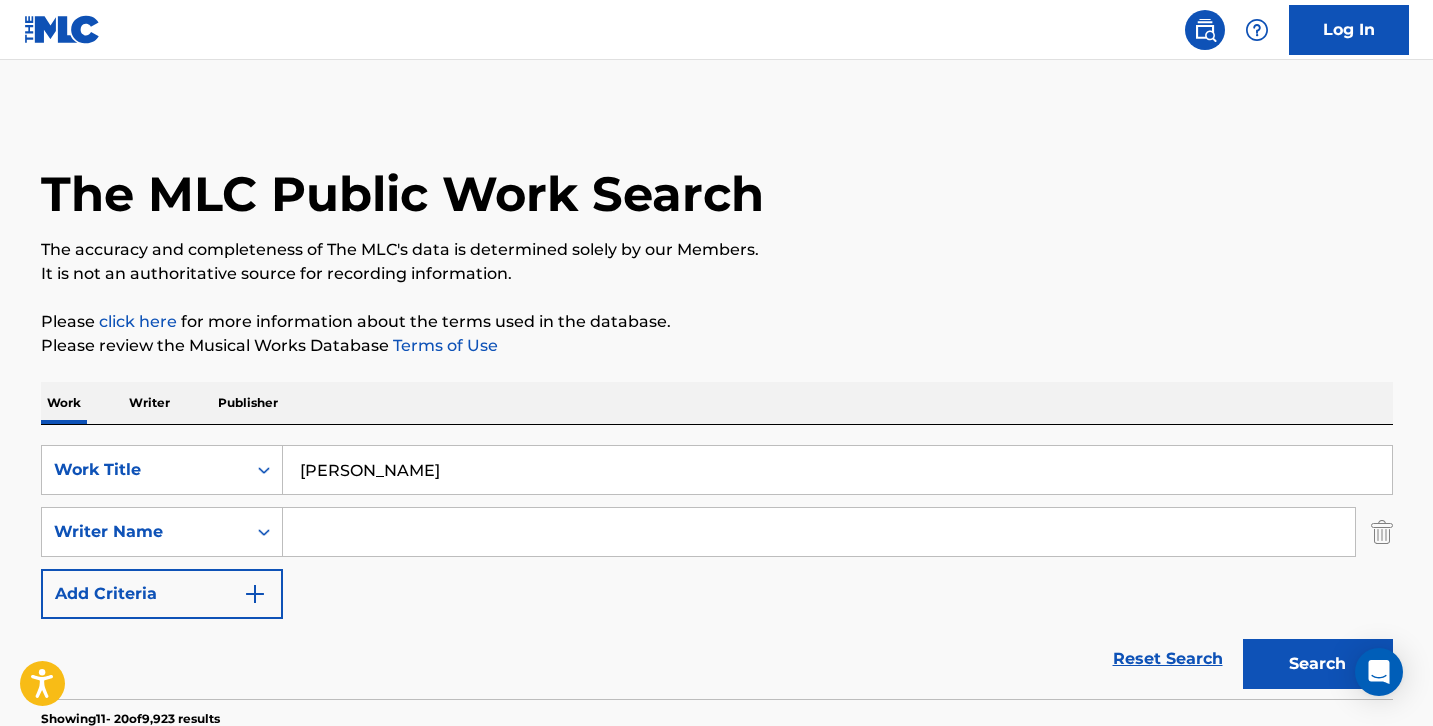 scroll, scrollTop: 0, scrollLeft: 0, axis: both 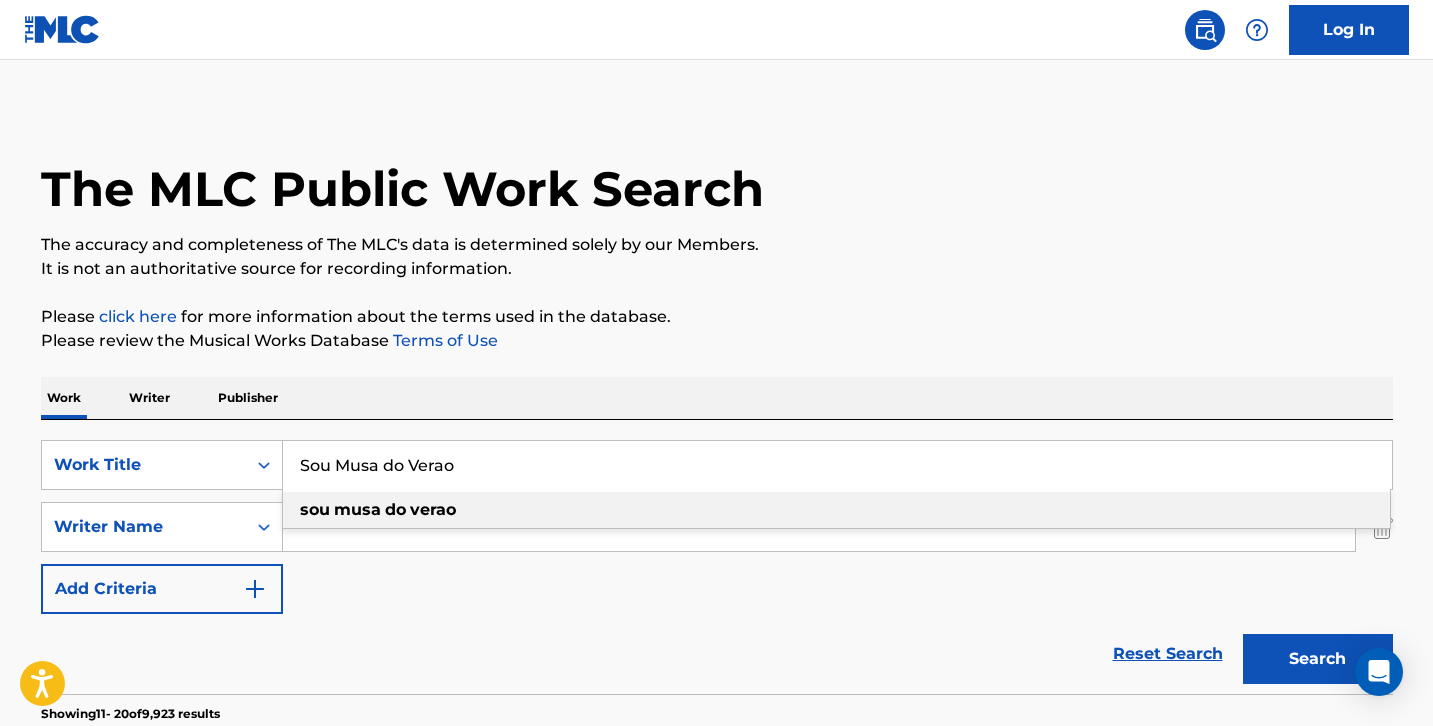 type on "Sou Musa do Verao" 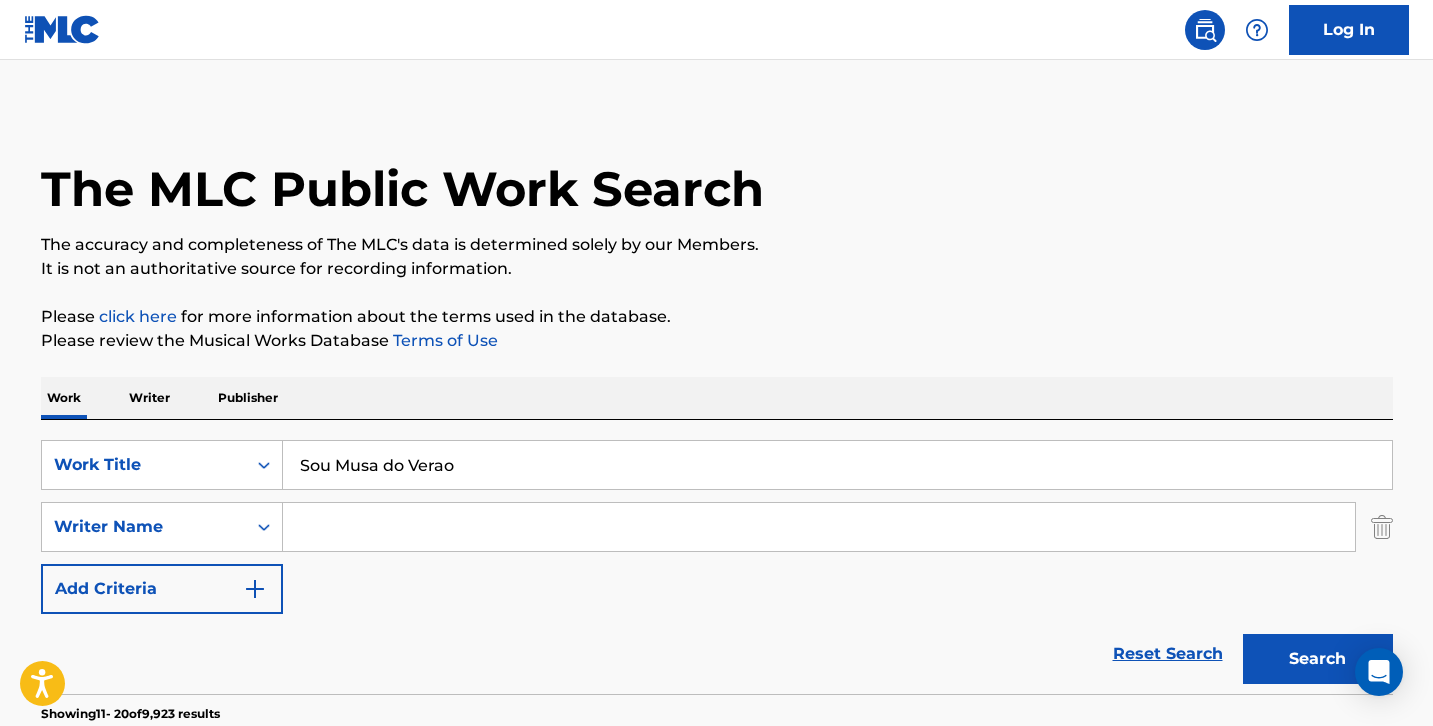 click on "The MLC Public Work Search The accuracy and completeness of The MLC's data is determined solely by our Members. It is not an authoritative source for recording information. Please   click here   for more information about the terms used in the database. Please review the Musical Works Database   Terms of Use Work Writer Publisher SearchWithCriteriaaced8e58-d0d0-4d8e-a9e0-0471fa038a8b Work Title Sou Musa do Verao SearchWithCriteria1bbf386e-b1bb-46c4-99e9-2ac2c5b3fff4 Writer Name Add Criteria Reset Search Search Showing  11  -   20  of  9,923   results   SEM FREIO MLC Song Code : SVG08B ISWC : Writers ( 3 ) [PERSON_NAME] [PERSON_NAME] [PERSON_NAME] [PERSON_NAME] [PERSON_NAME] Recording Artists ( 9 ) CLÃ, [PERSON_NAME], [PERSON_NAME], CLÃ, CLÃ, CLA, CLA Total Known Shares: 33.33 % SEM FREIO MLC Song Code : SVDWE1 ISWC : Writers ( 2 ) [PERSON_NAME], [PERSON_NAME] DO [PERSON_NAME] Recording Artists ( 0 ) Total Known Shares: 100 % SEM FREIO MLC Song Code : S8879U ISWC : Writers ( 2 ) 1 ) CLÃ 0 %" at bounding box center (717, 1252) 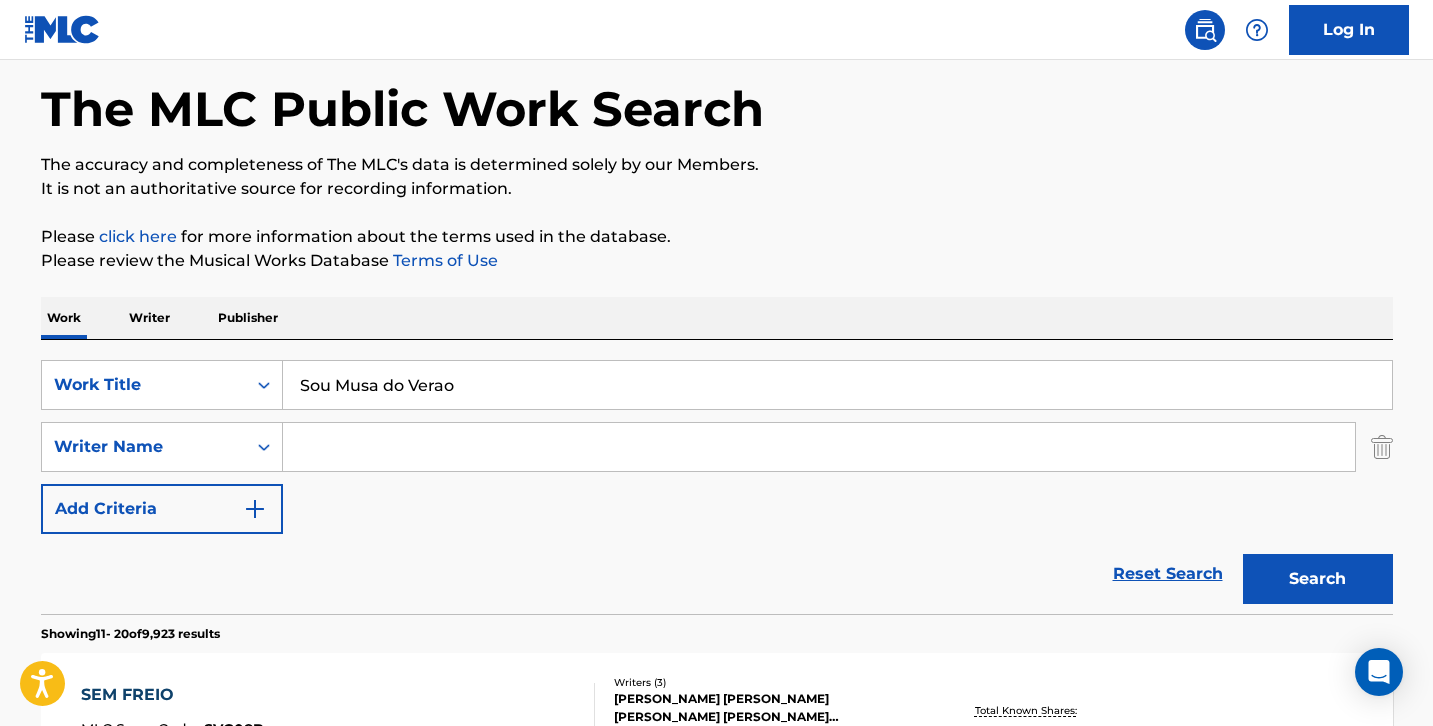 scroll, scrollTop: 147, scrollLeft: 0, axis: vertical 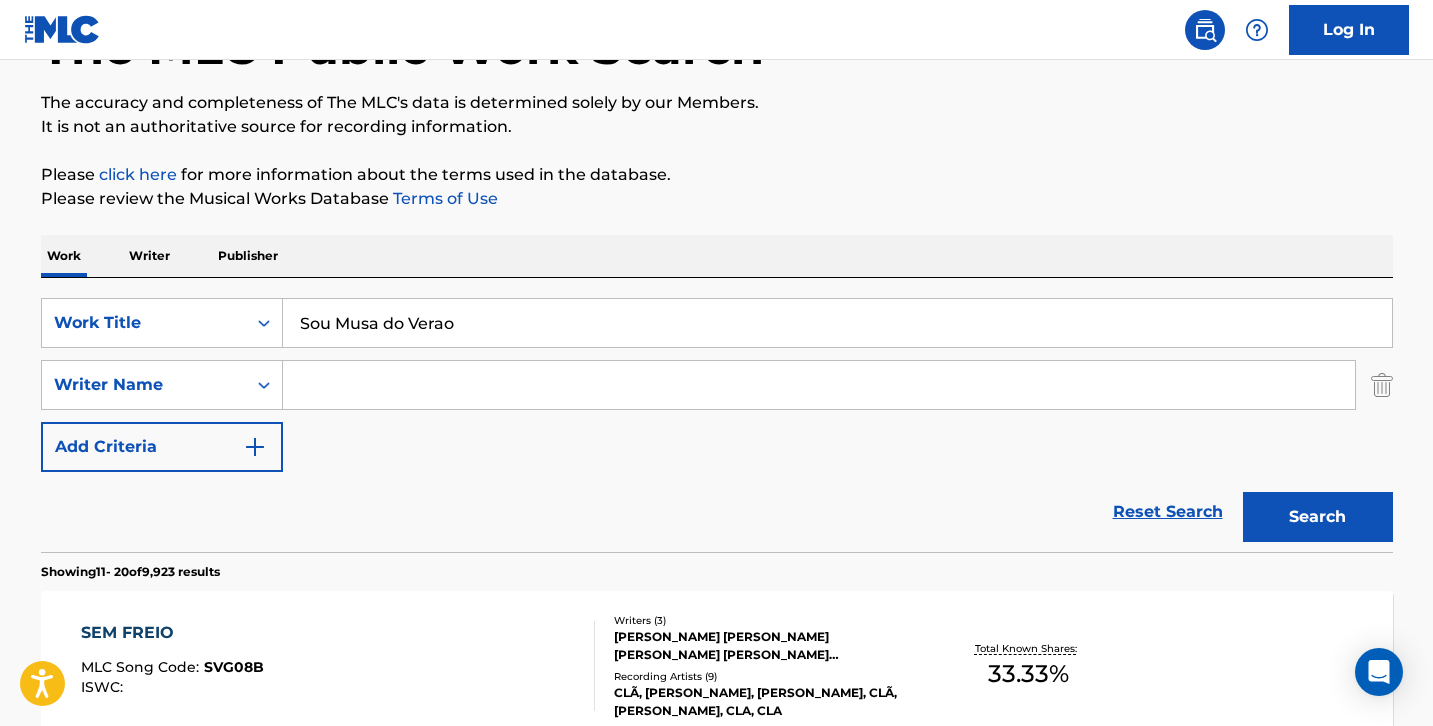click at bounding box center [819, 385] 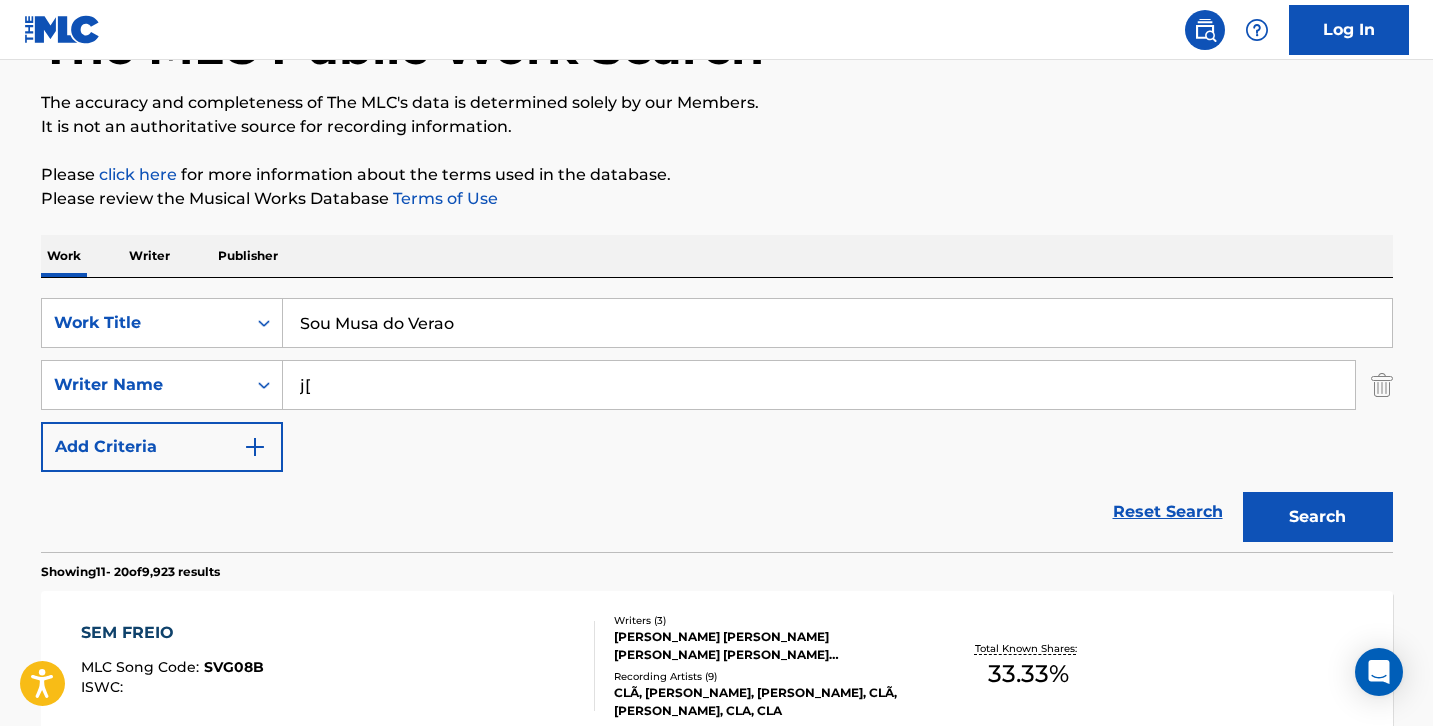 type on "j" 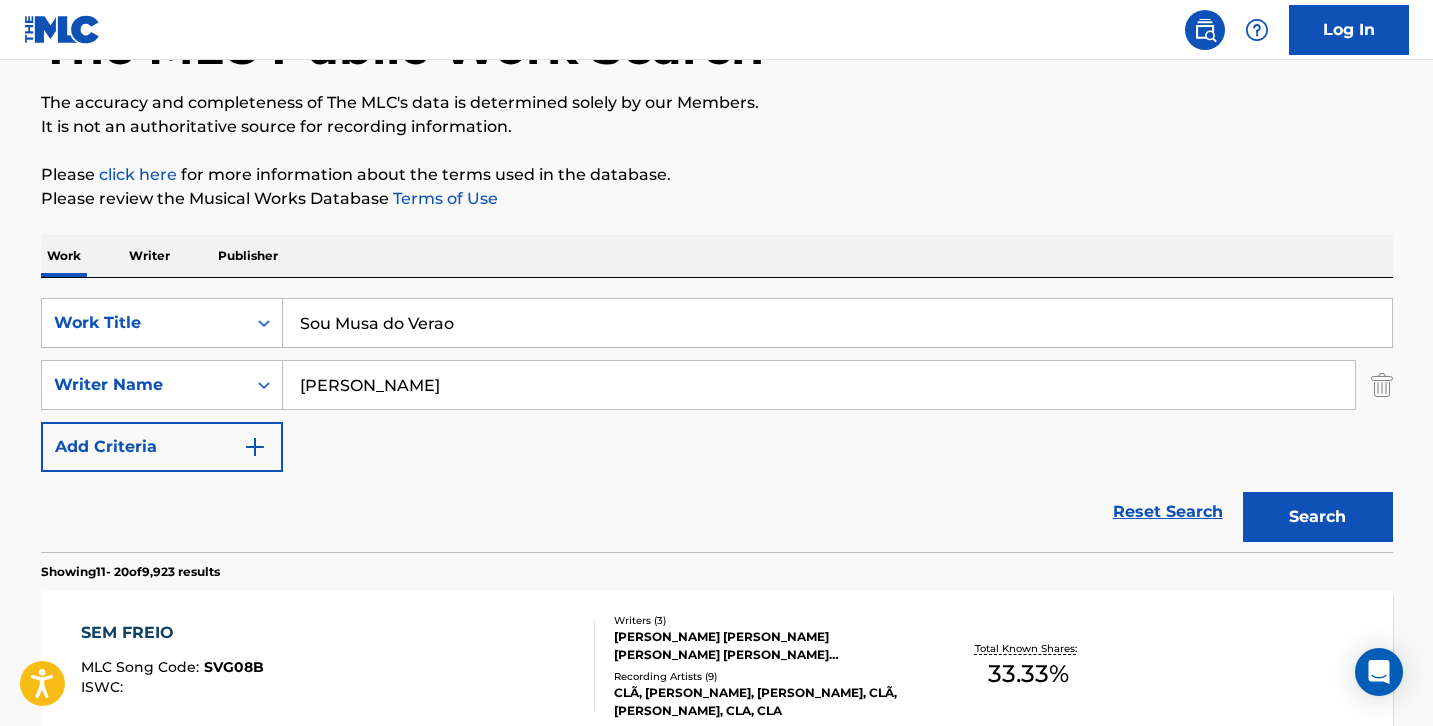type on "[PERSON_NAME]" 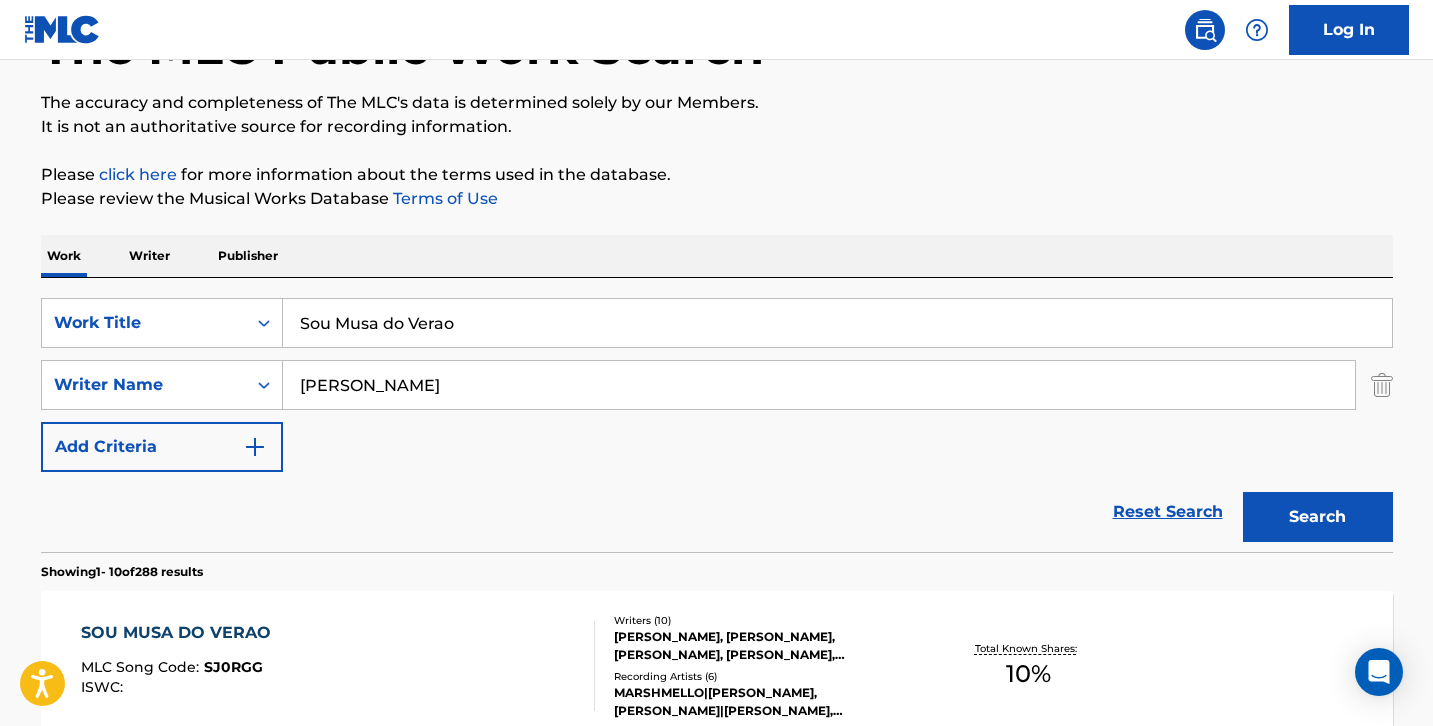 click on "SearchWithCriteriaaced8e58-d0d0-4d8e-a9e0-0471fa038a8b Work Title Sou Musa do Verao SearchWithCriteria1bbf386e-b1bb-46c4-99e9-2ac2c5b3fff4 Writer Name [PERSON_NAME] Add Criteria" at bounding box center [717, 385] 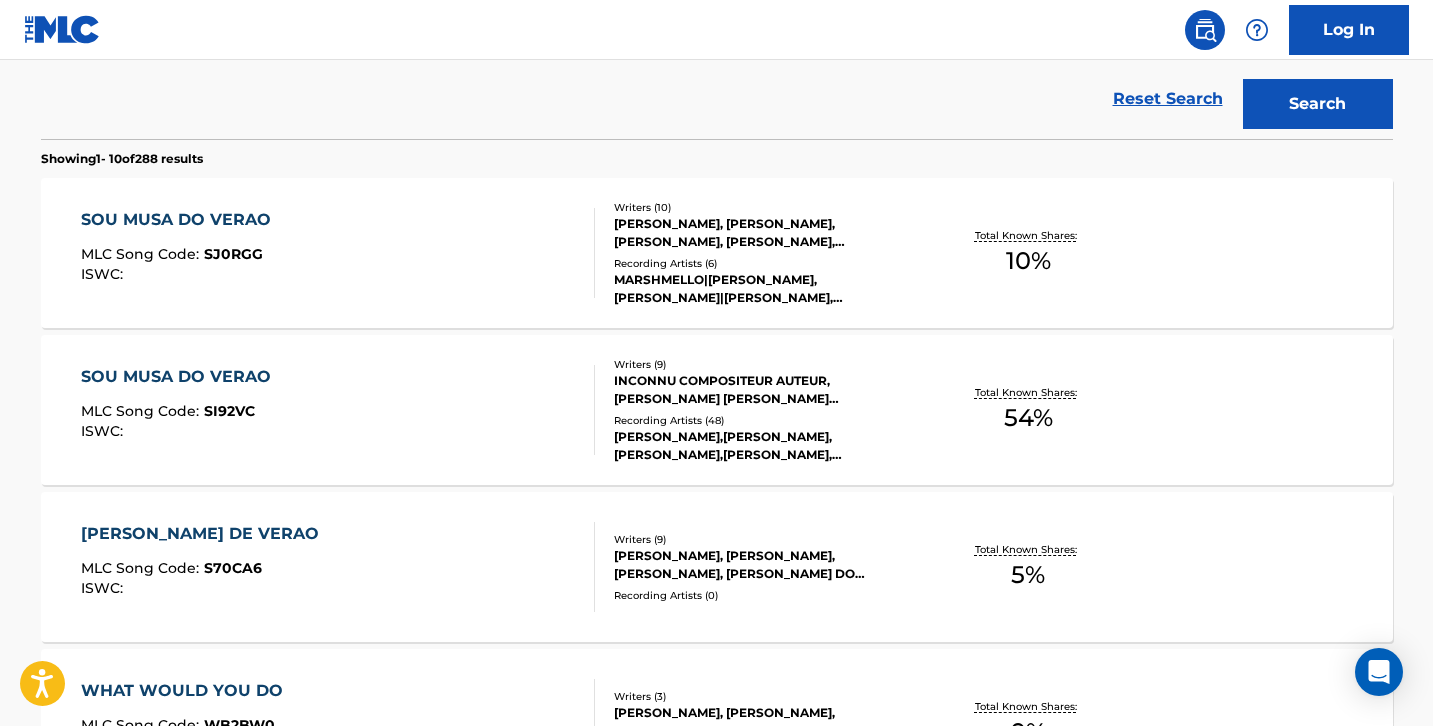 scroll, scrollTop: 584, scrollLeft: 0, axis: vertical 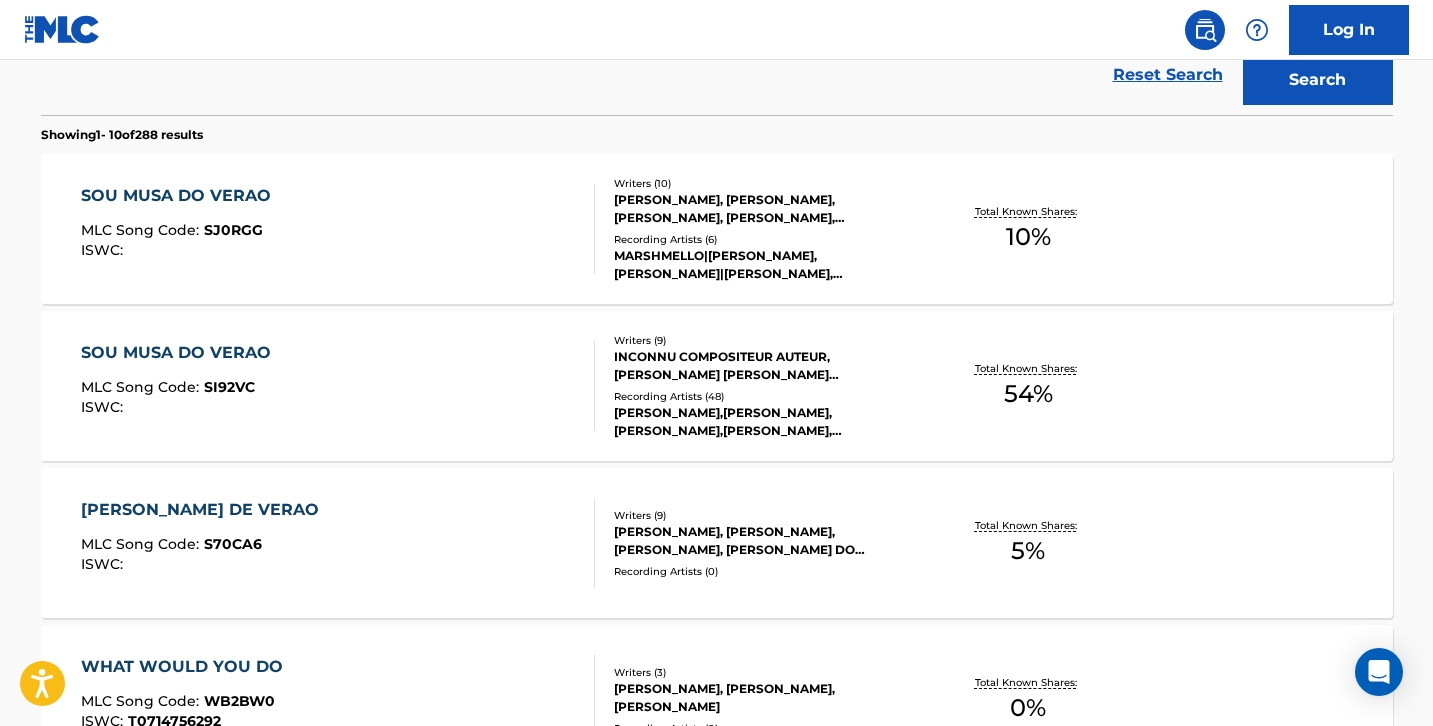 click on "SOU MUSA DO VERAO MLC Song Code : SJ0RGG ISWC :" at bounding box center (338, 229) 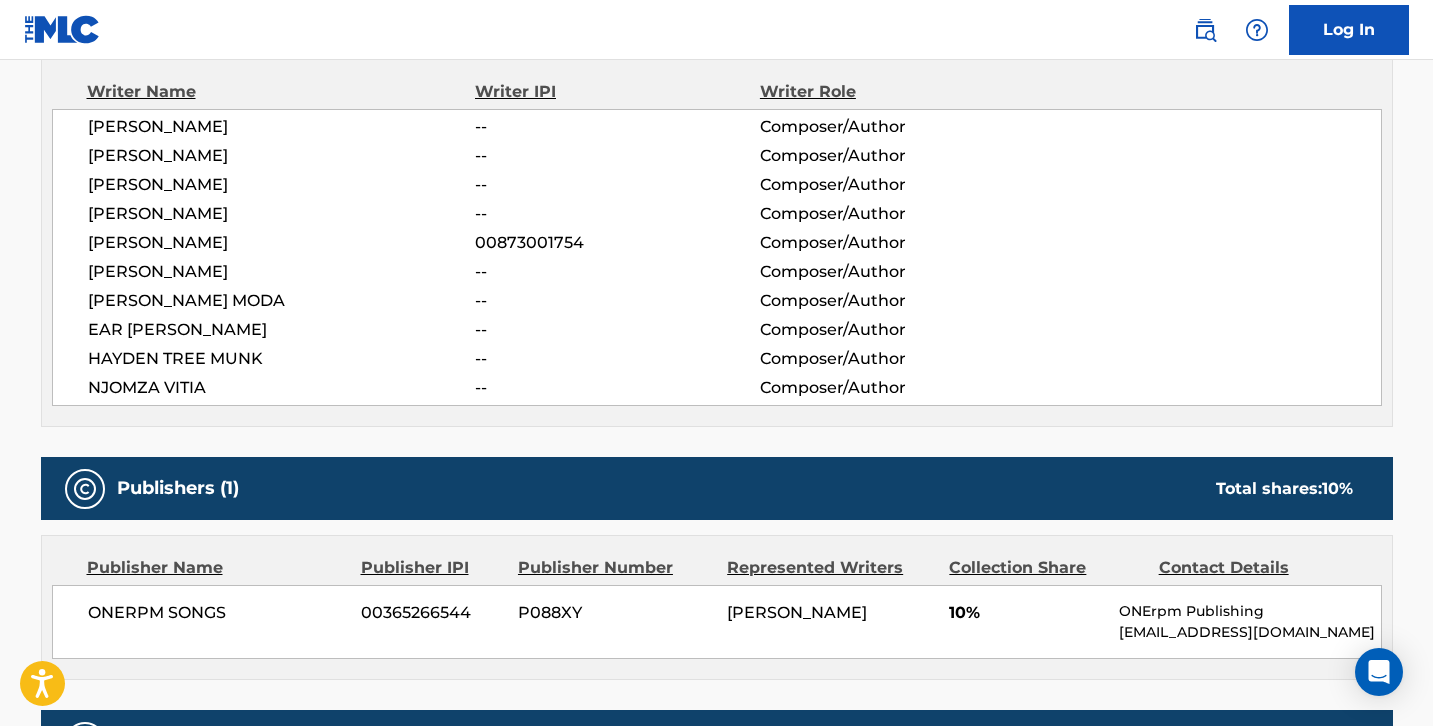 scroll, scrollTop: 729, scrollLeft: 0, axis: vertical 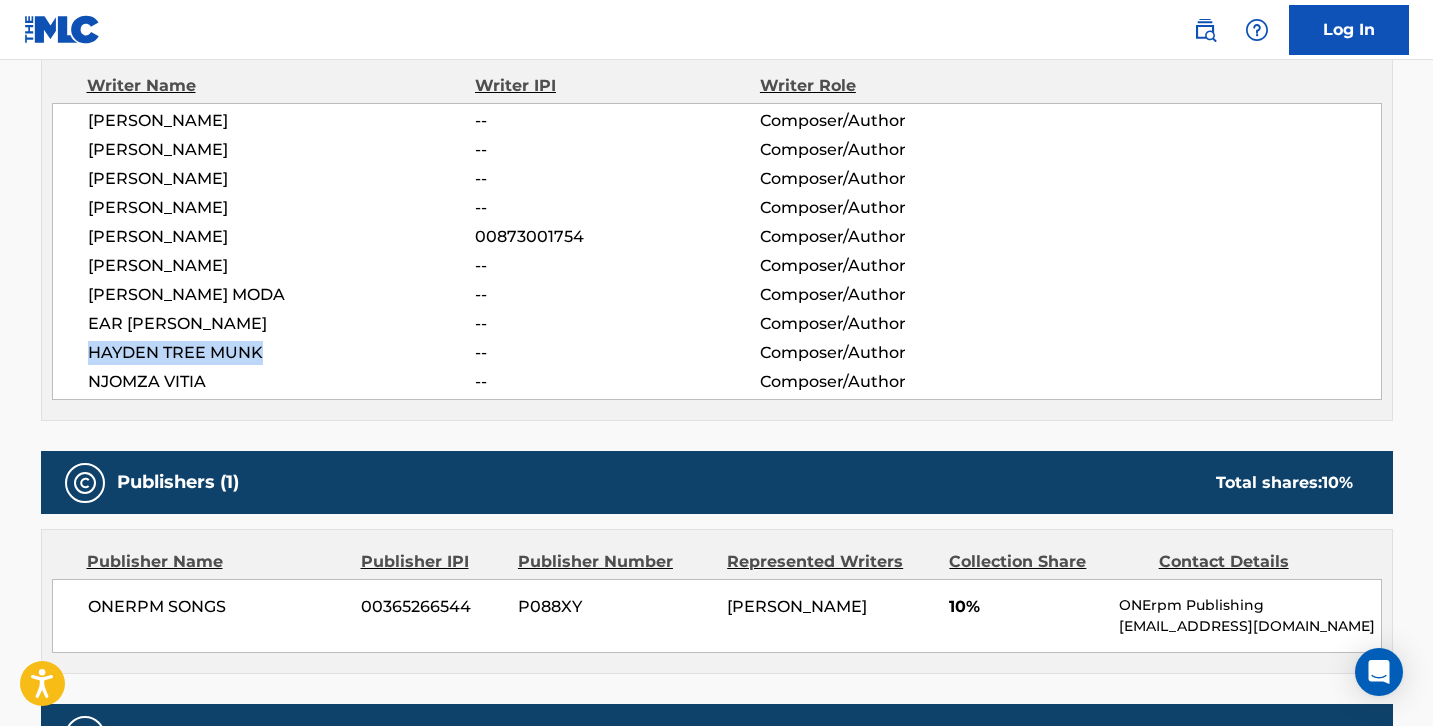 drag, startPoint x: 268, startPoint y: 350, endPoint x: 89, endPoint y: 348, distance: 179.01117 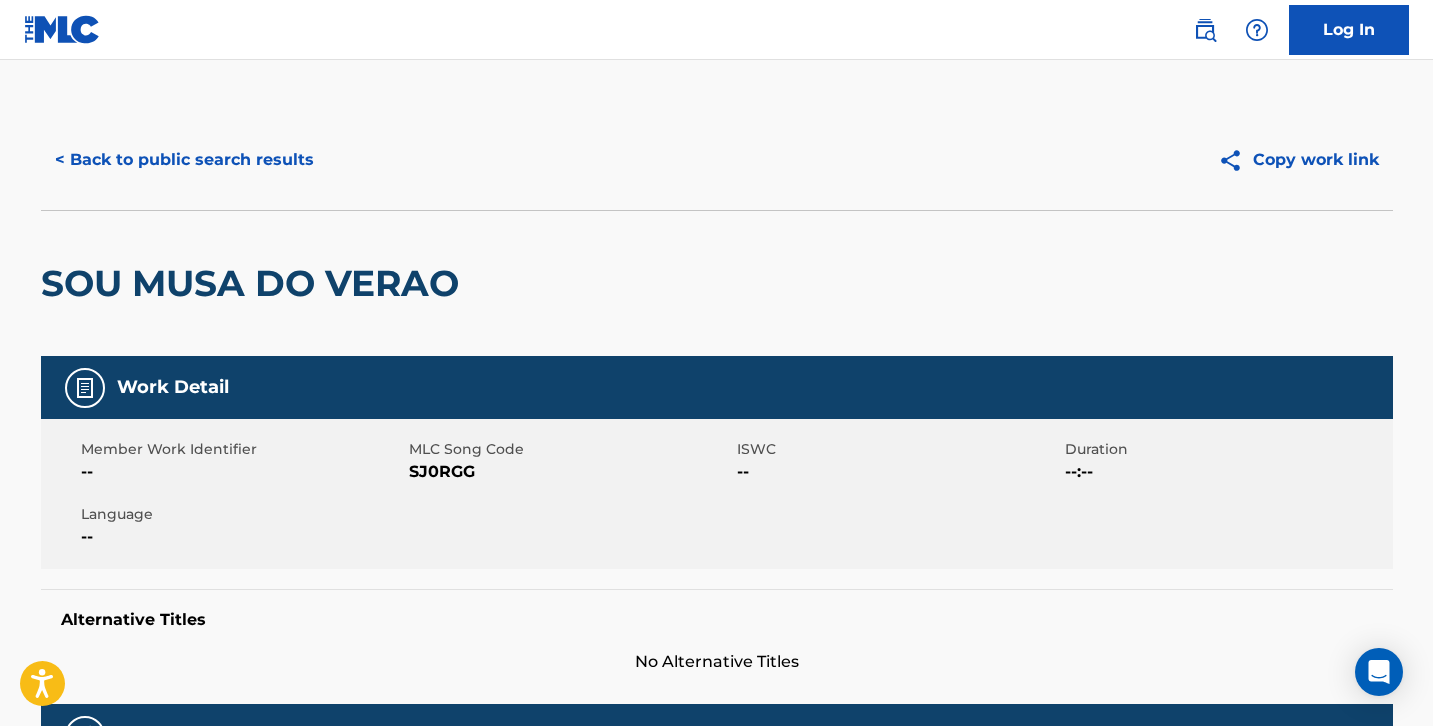 scroll, scrollTop: 0, scrollLeft: 0, axis: both 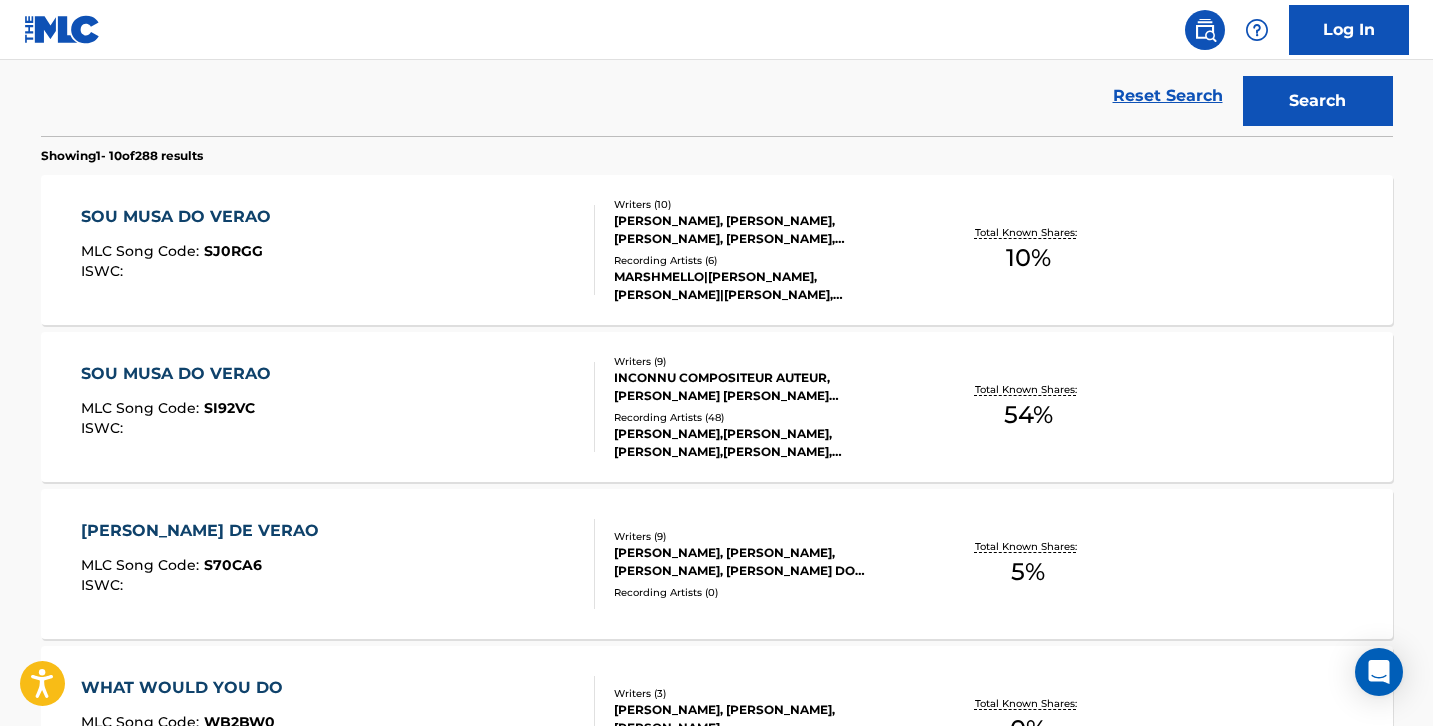 click on "SOU MUSA DO VERAO MLC Song Code : SI92VC ISWC : Writers ( 9 ) INCONNU COMPOSITEUR AUTEUR, [PERSON_NAME] [PERSON_NAME] [PERSON_NAME], [PERSON_NAME], [PERSON_NAME], [PERSON_NAME], [PERSON_NAME], [PERSON_NAME] Recording Artists ( 48 ) [PERSON_NAME],[PERSON_NAME], [PERSON_NAME],[PERSON_NAME], [PERSON_NAME] & [PERSON_NAME], [PERSON_NAME], [PERSON_NAME],[PERSON_NAME] Total Known Shares: 54 %" at bounding box center [717, 407] 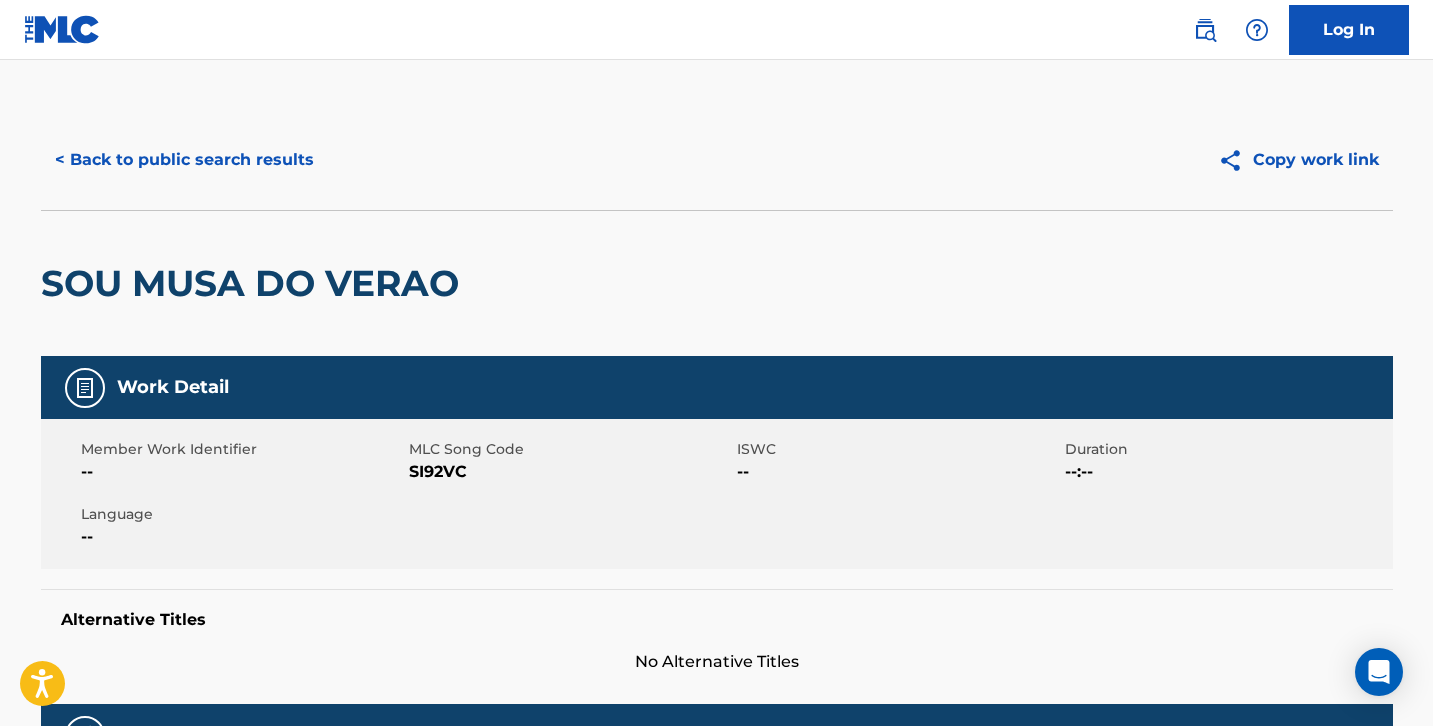 scroll, scrollTop: 0, scrollLeft: 0, axis: both 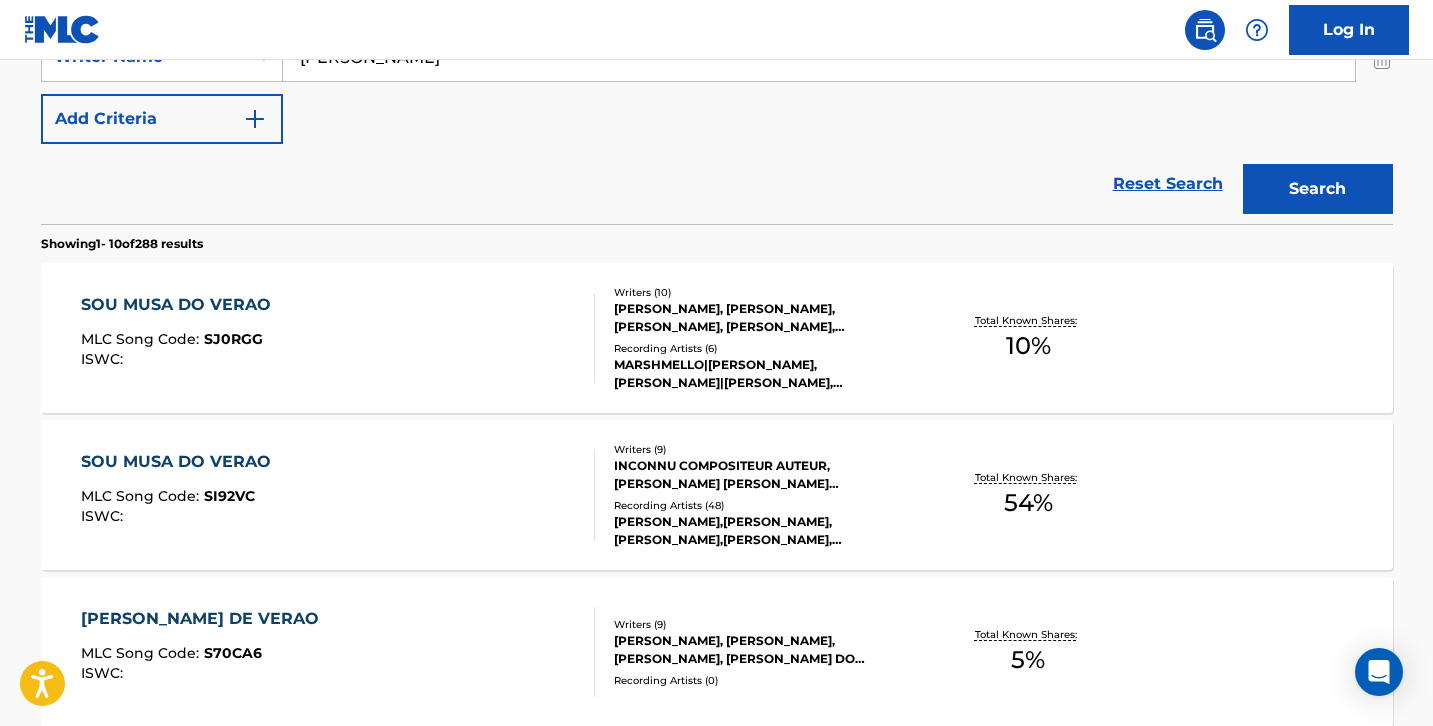 click on "SOU MUSA DO VERAO MLC Song Code : SJ0RGG ISWC :" at bounding box center [338, 338] 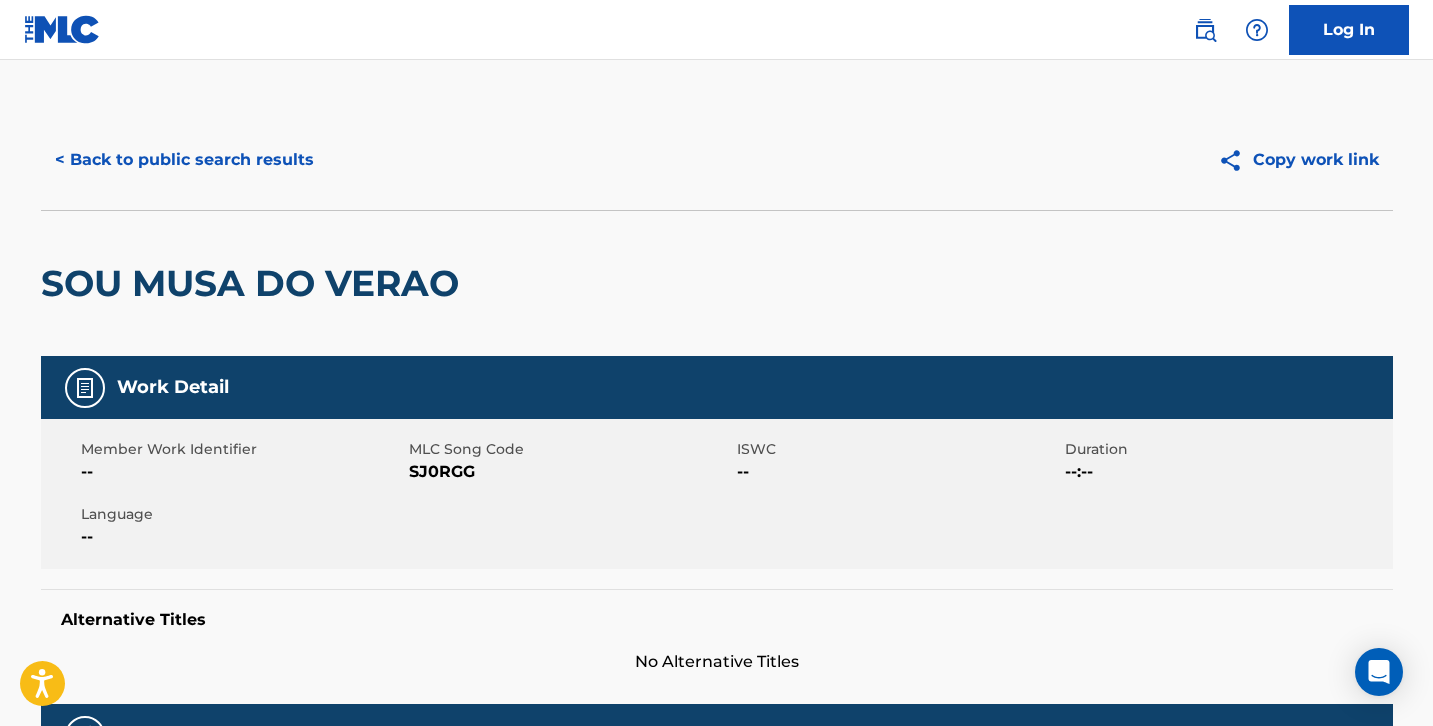 scroll, scrollTop: 0, scrollLeft: 0, axis: both 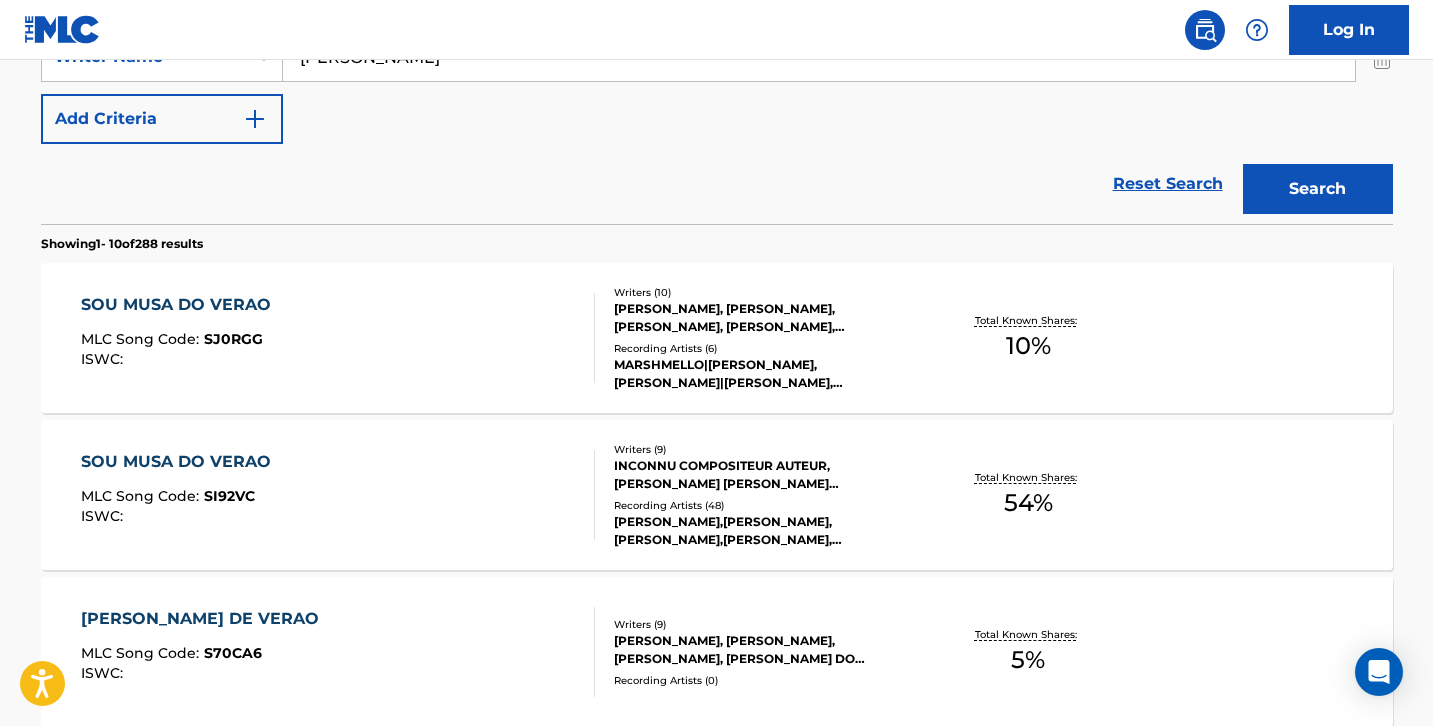click on "SOU MUSA DO VERAO MLC Song Code : SI92VC ISWC :" at bounding box center [338, 495] 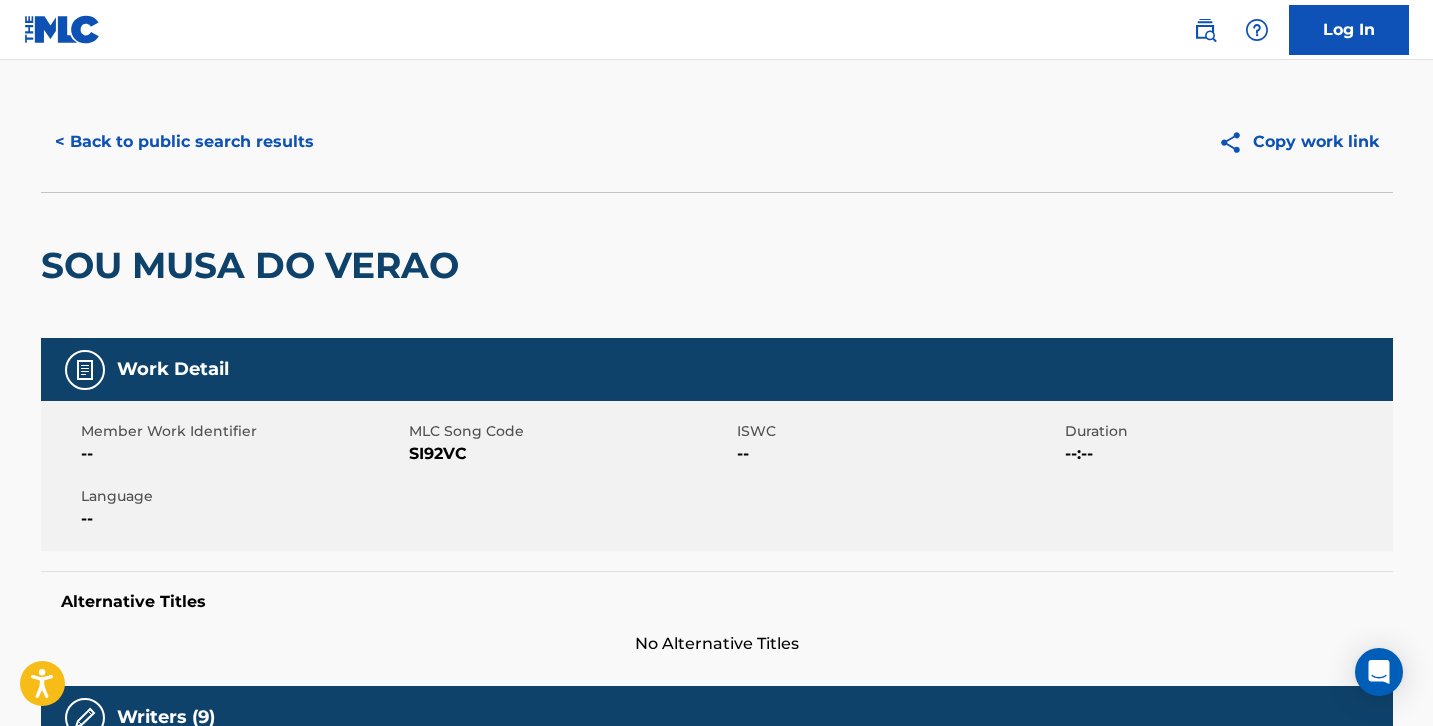 scroll, scrollTop: 0, scrollLeft: 0, axis: both 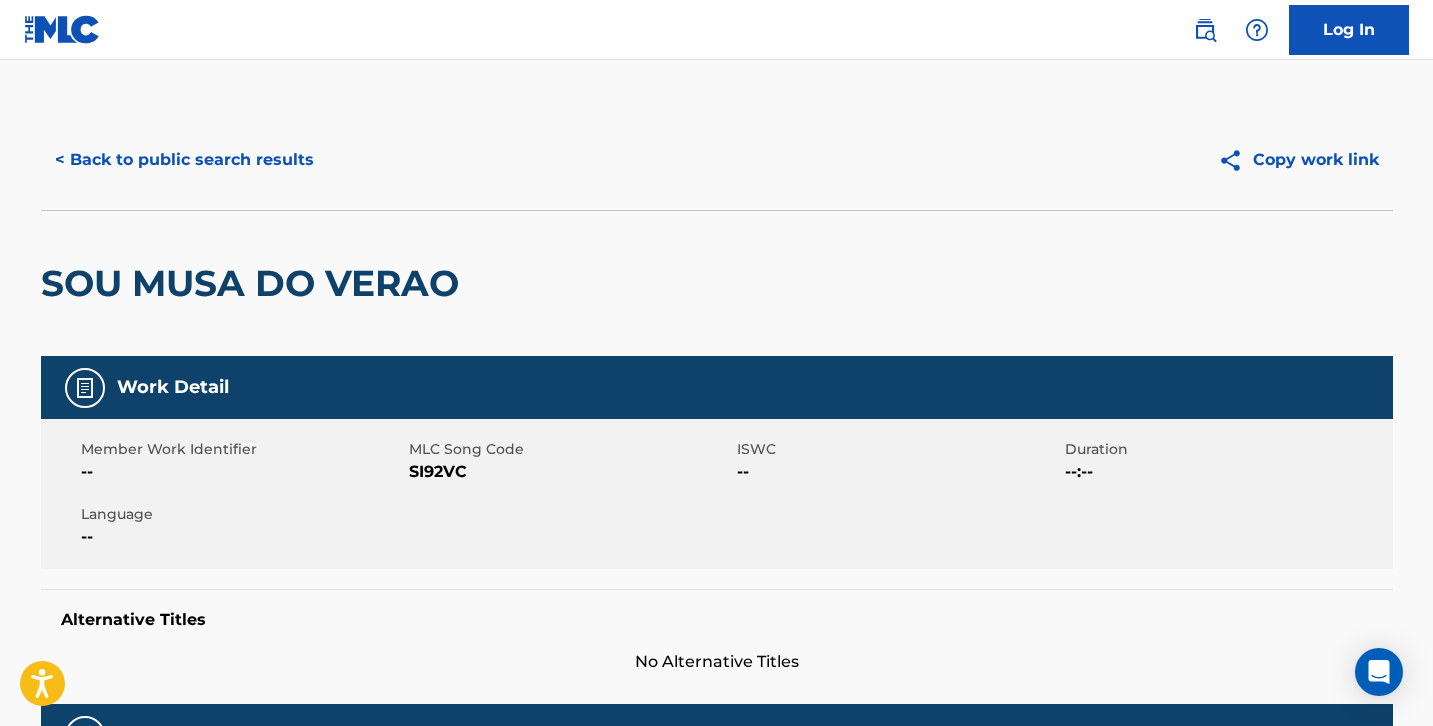 click on "< Back to public search results" at bounding box center [184, 160] 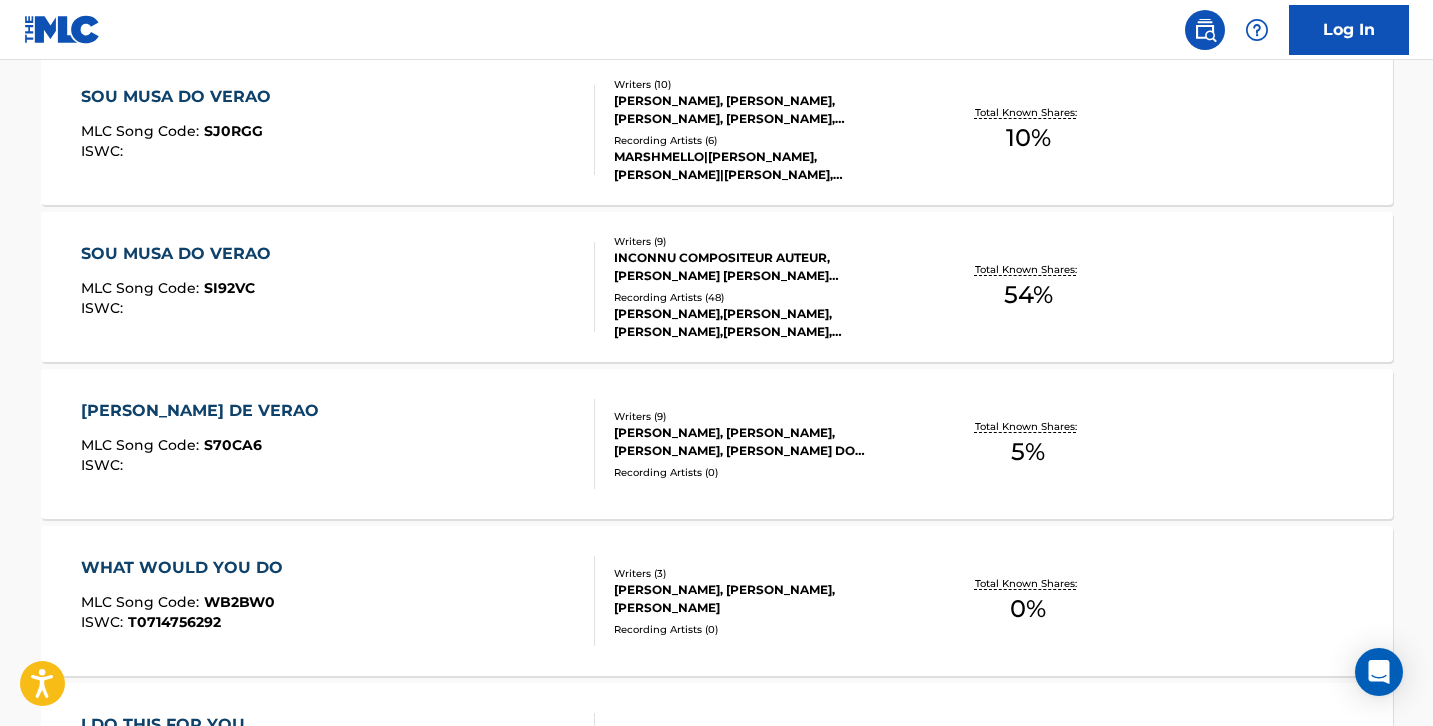 scroll, scrollTop: 688, scrollLeft: 0, axis: vertical 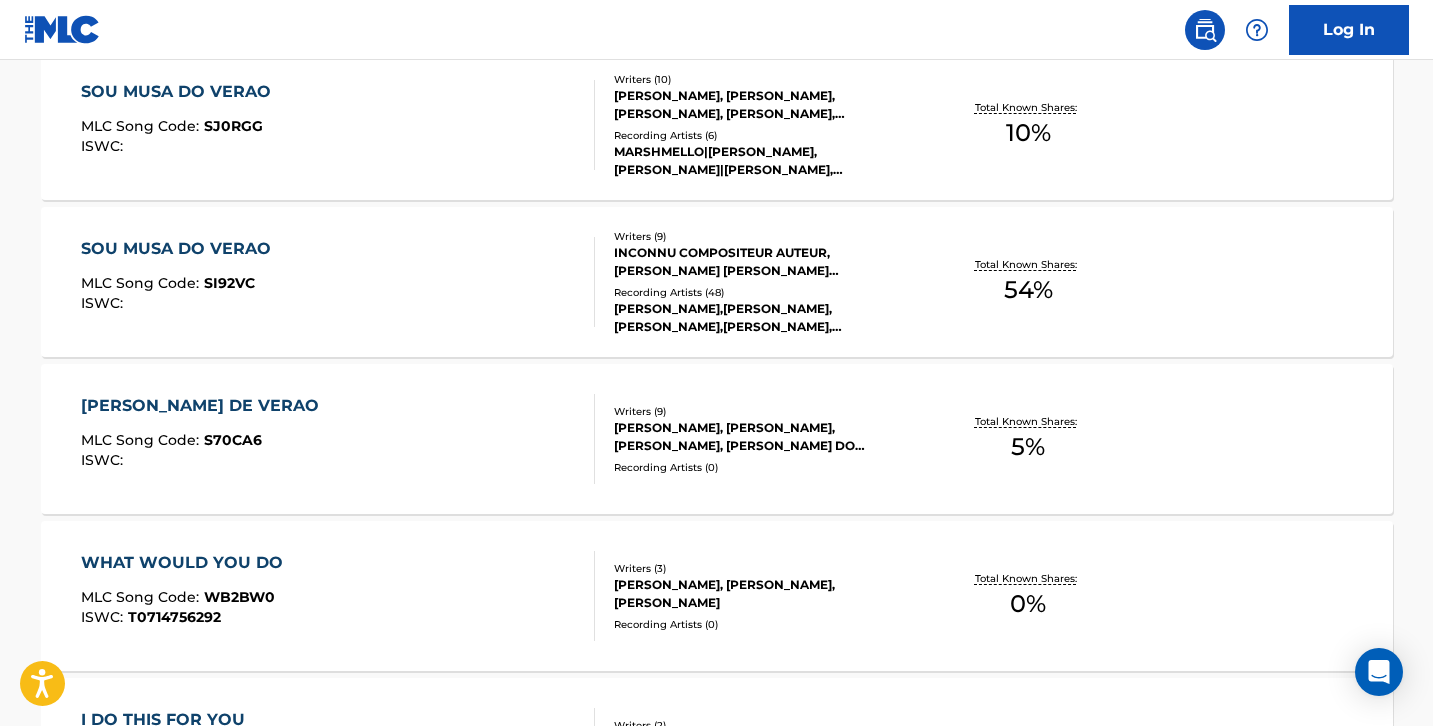 click on "MLC Song Code : S70CA6" at bounding box center (205, 443) 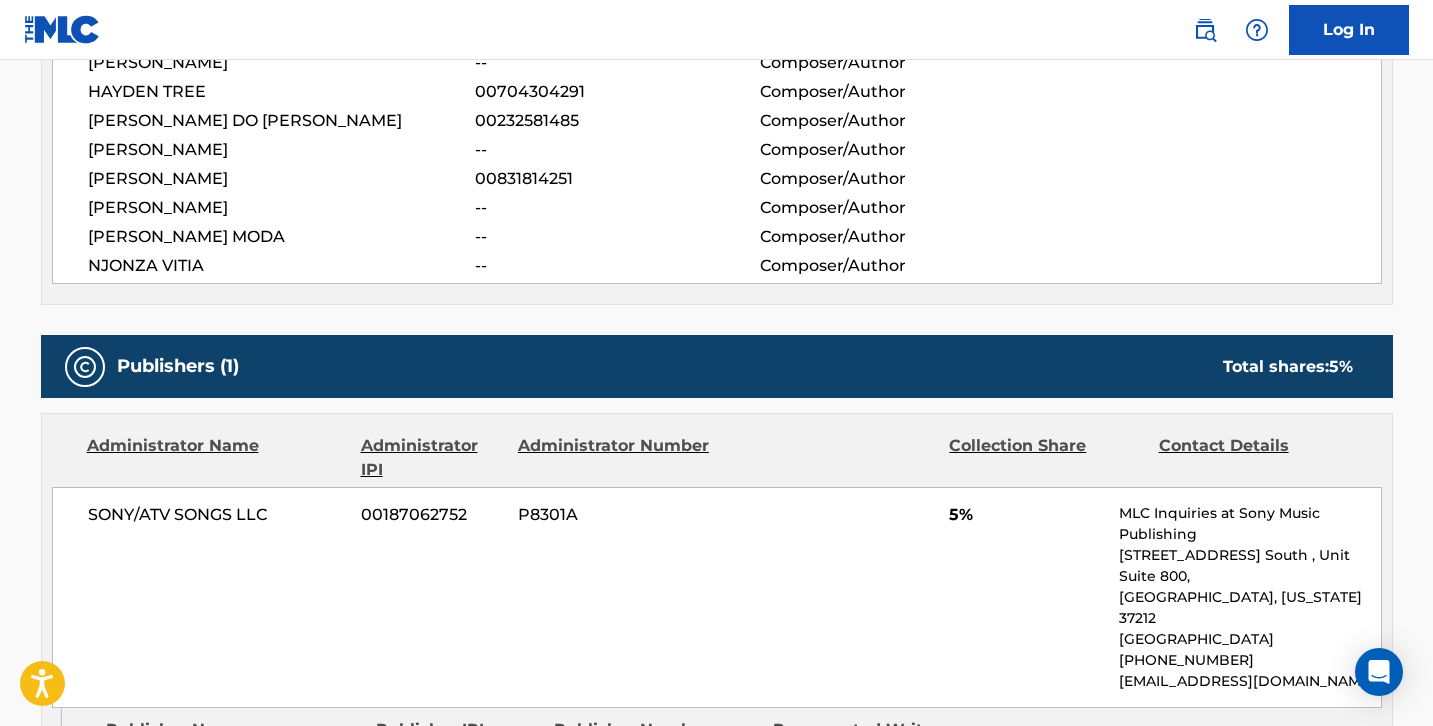 scroll, scrollTop: 802, scrollLeft: 0, axis: vertical 